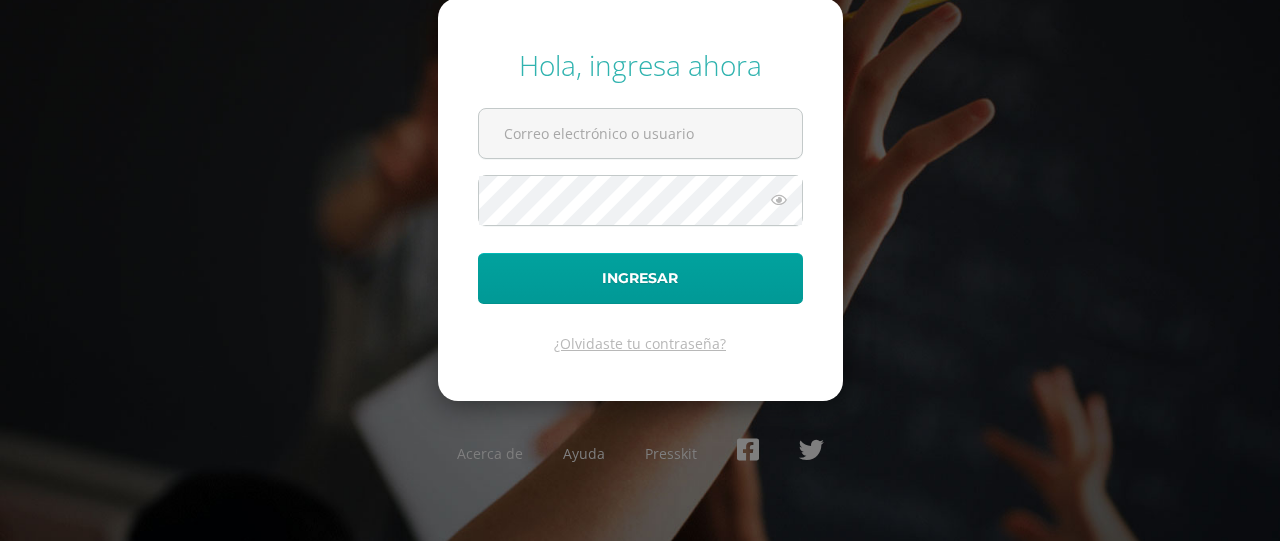 scroll, scrollTop: 0, scrollLeft: 0, axis: both 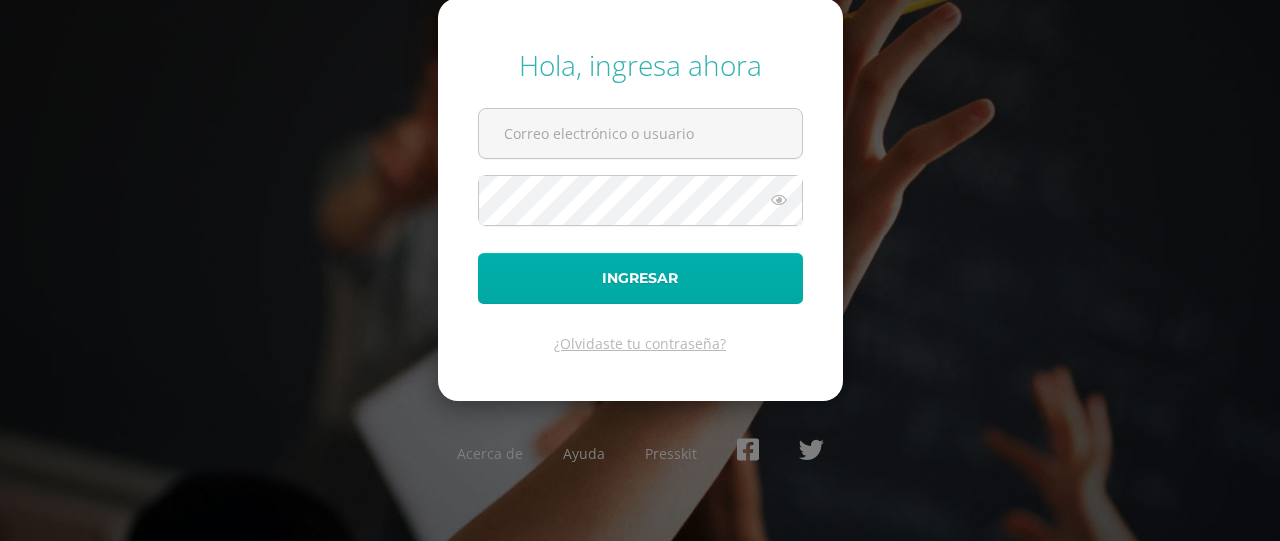 type on "[EMAIL_ADDRESS][DOMAIN_NAME]" 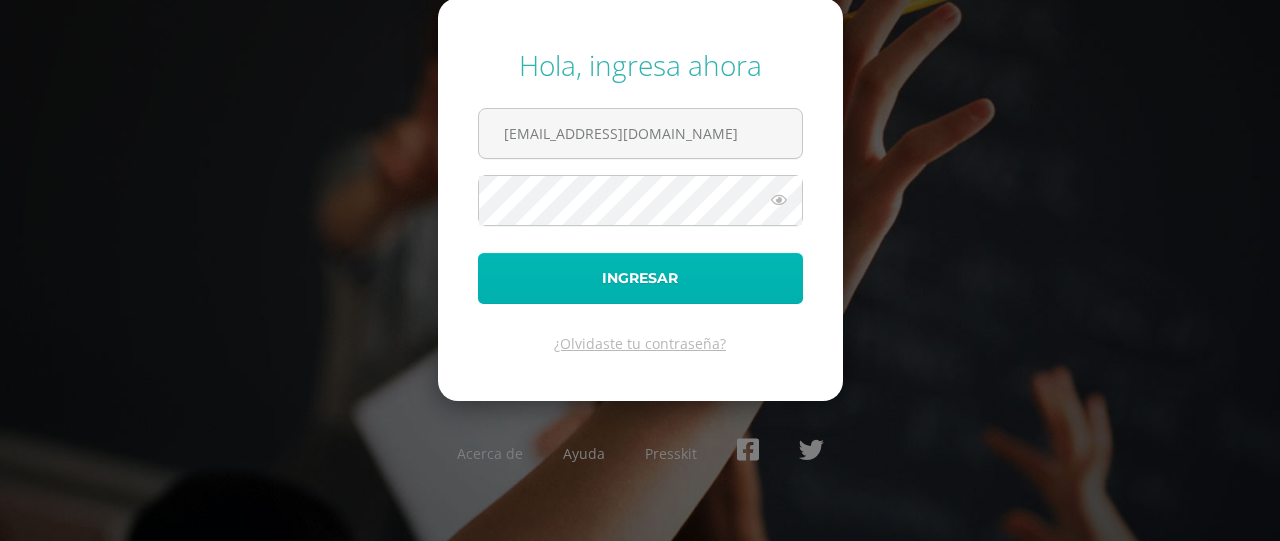 click on "Ingresar" at bounding box center [640, 278] 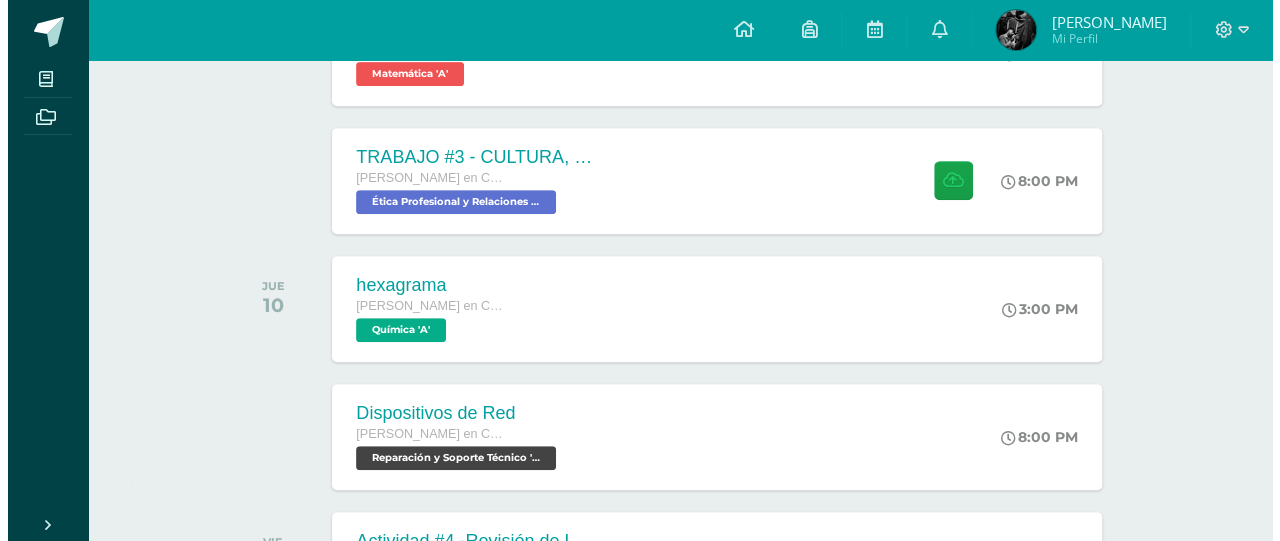 scroll, scrollTop: 392, scrollLeft: 0, axis: vertical 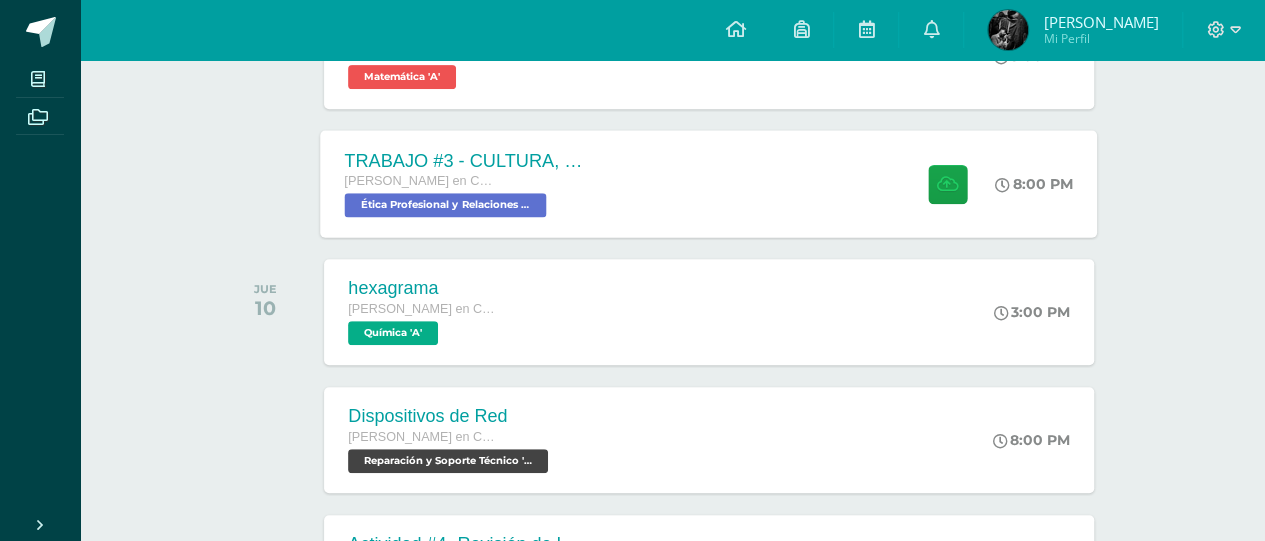click on "TRABAJO #3 - CULTURA, IDENTIDAD Y MULTICULTURALIDAD
Quinto Bachillerato en CCLL con Orientación en Computación
Ética Profesional y Relaciones Humanas 'A'
8:00 PM
TRABAJO #3 - CULTURA, IDENTIDAD Y MULTICULTURALIDAD" at bounding box center (709, 183) 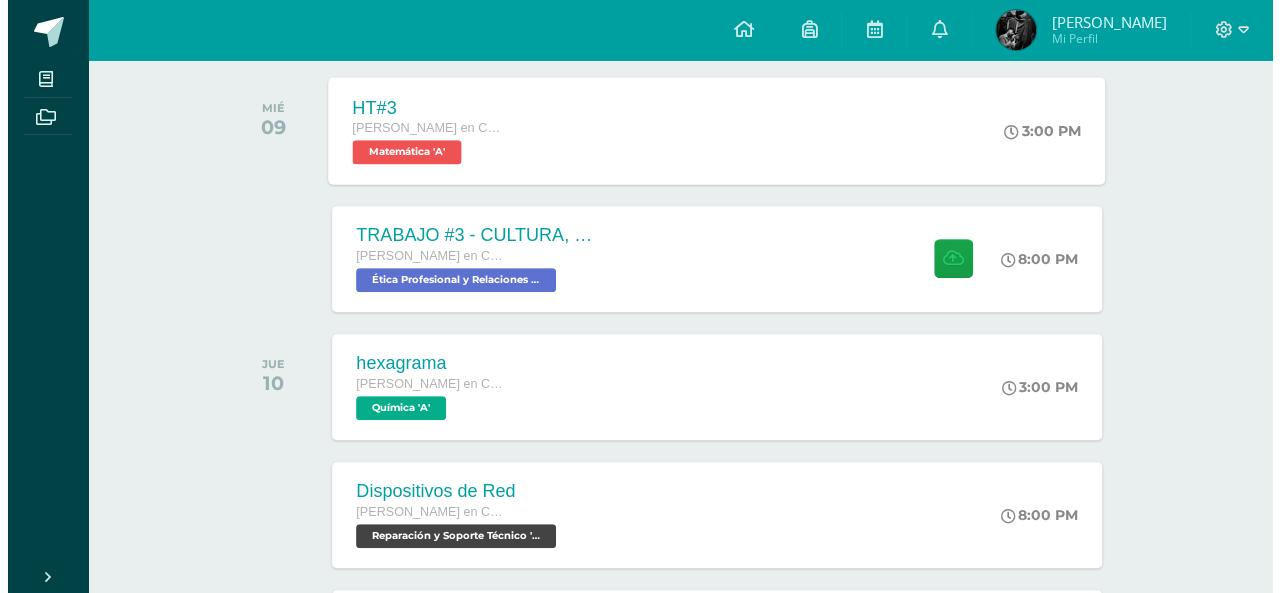 scroll, scrollTop: 318, scrollLeft: 0, axis: vertical 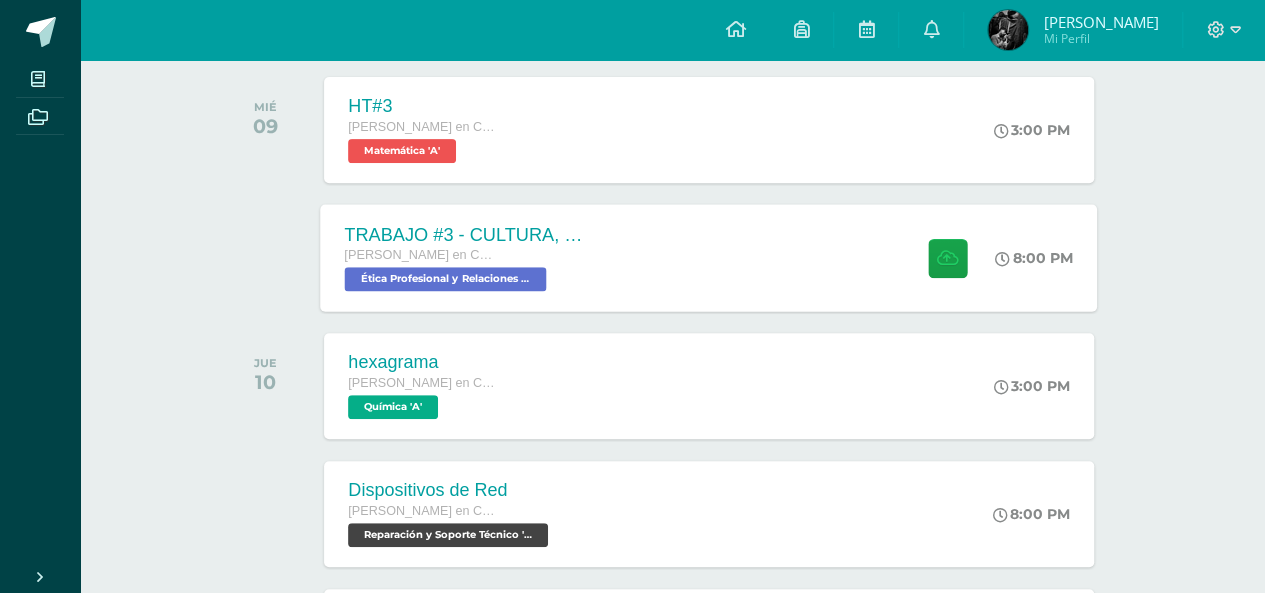 click on "TRABAJO #3 - CULTURA, IDENTIDAD Y MULTICULTURALIDAD
Quinto Bachillerato en CCLL con Orientación en Computación
Ética Profesional y Relaciones Humanas 'A'
8:00 PM
TRABAJO #3 - CULTURA, IDENTIDAD Y MULTICULTURALIDAD" at bounding box center [709, 257] 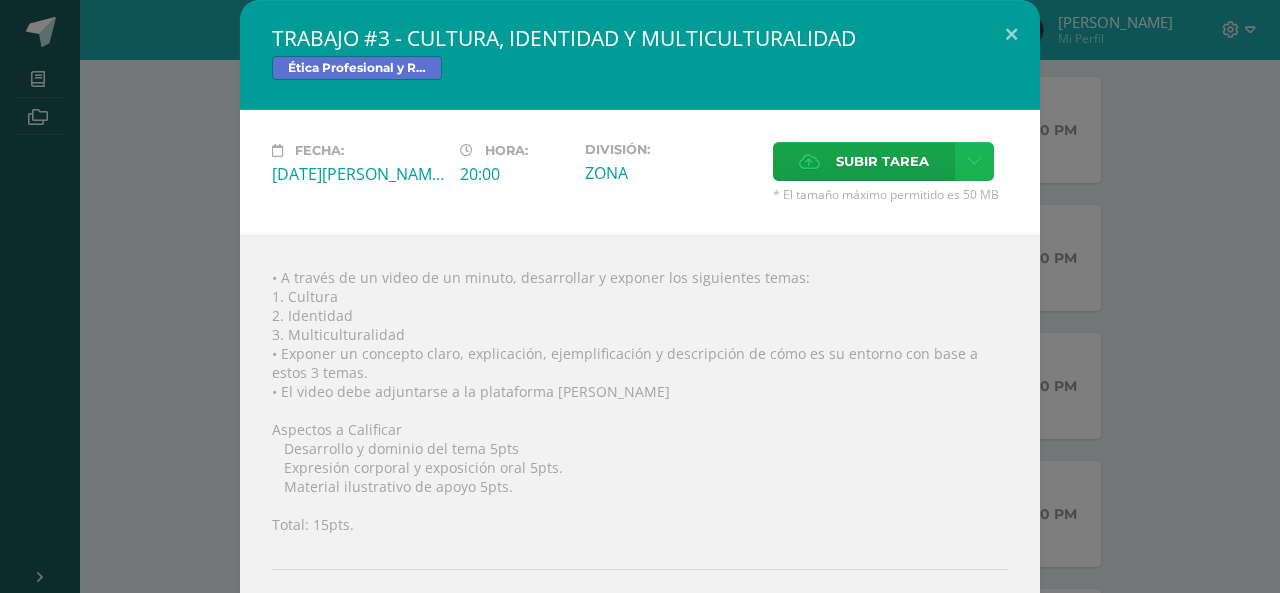 click at bounding box center [974, 161] 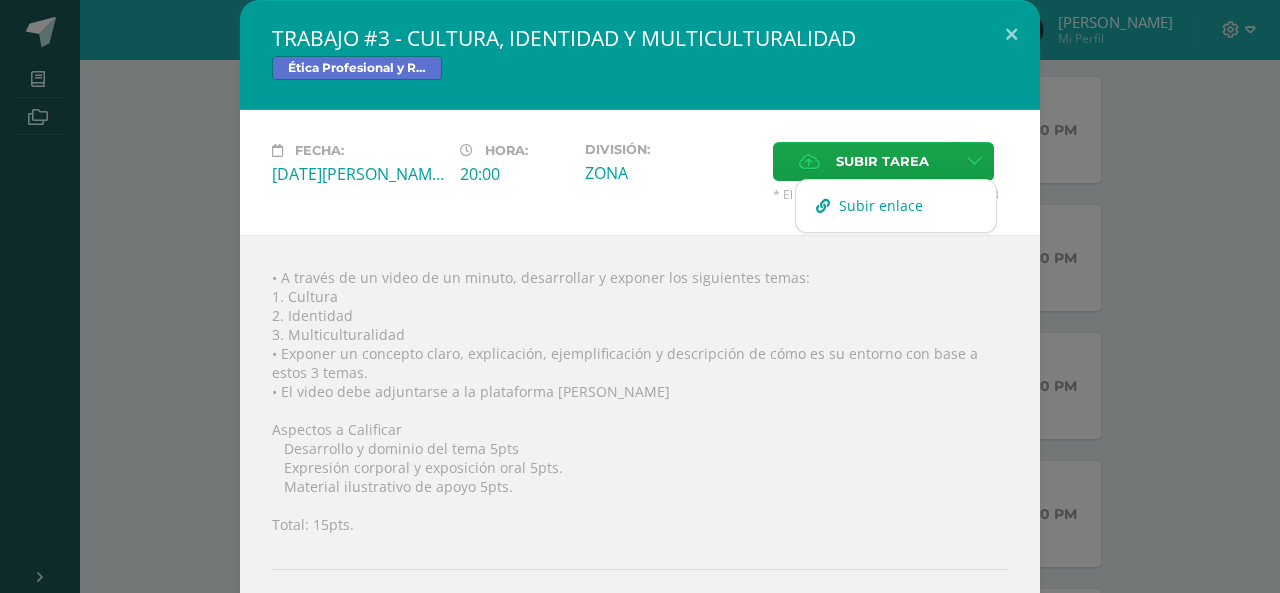 click on "Subir enlace" at bounding box center [896, 205] 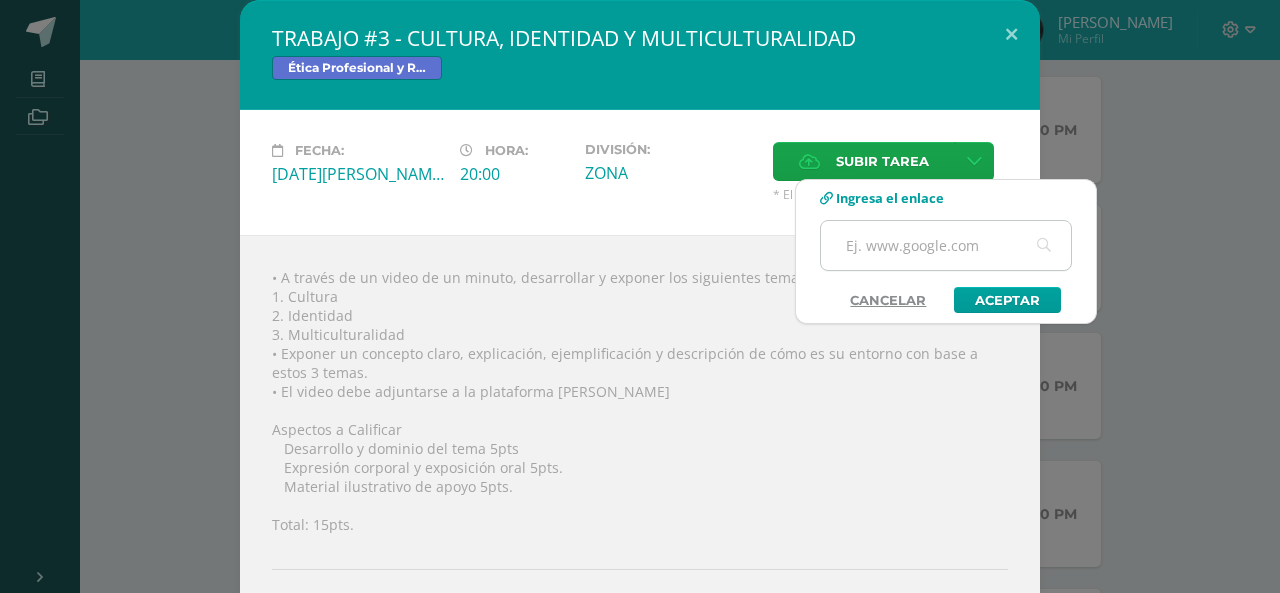 click at bounding box center (946, 245) 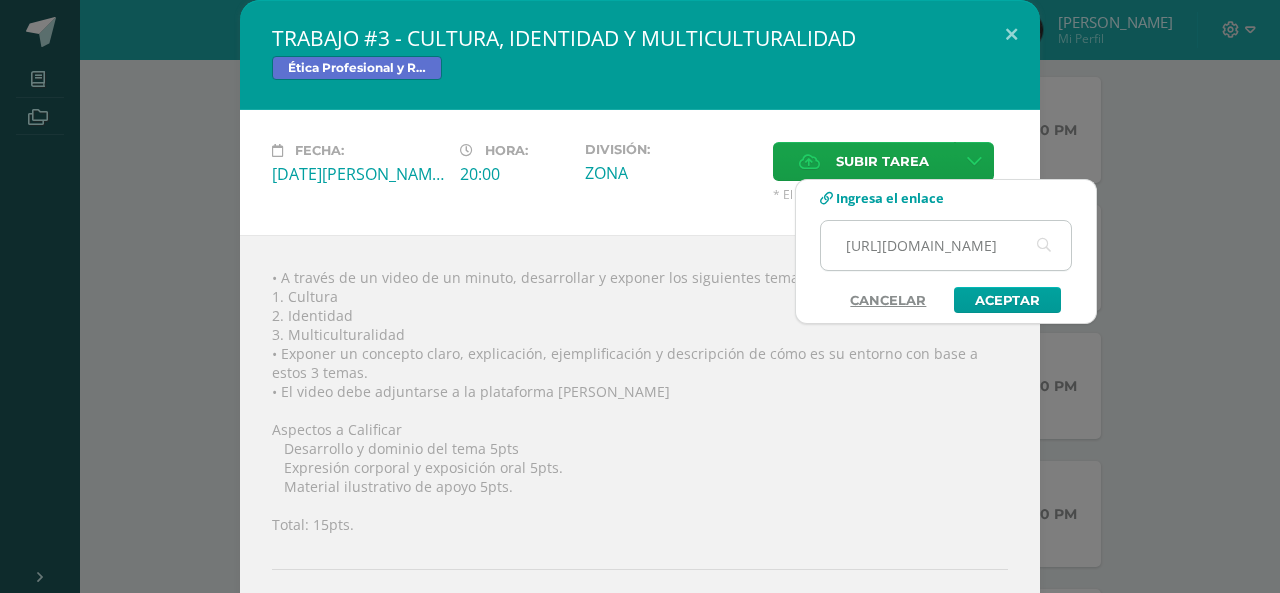 scroll, scrollTop: 0, scrollLeft: 402, axis: horizontal 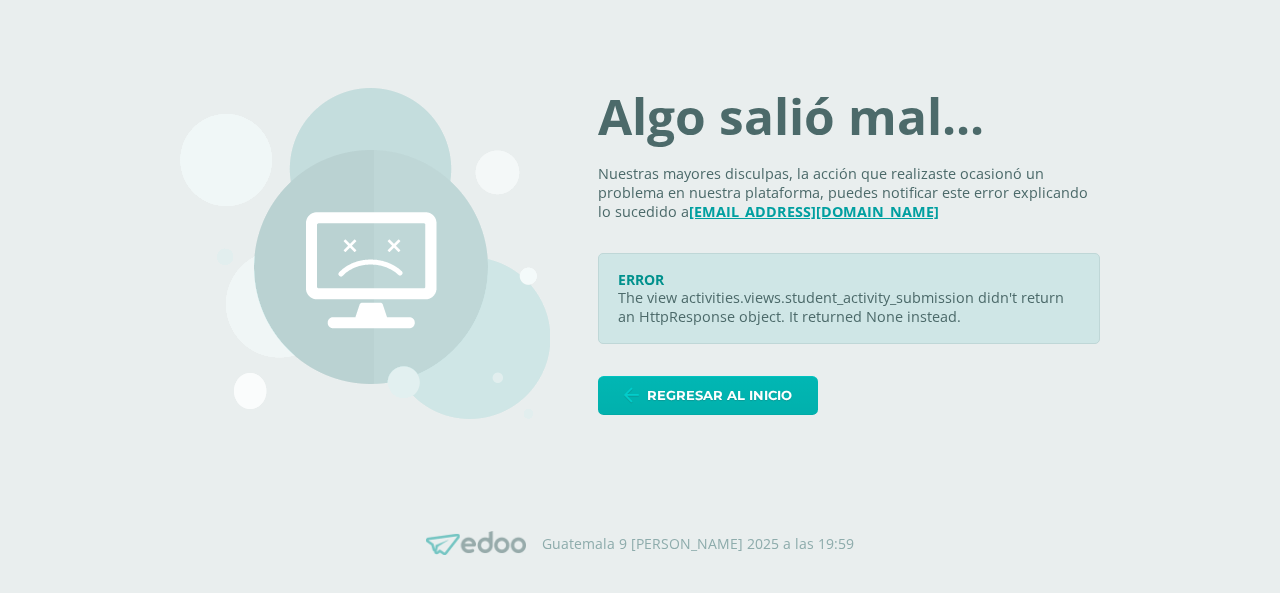 click on "Regresar al inicio" at bounding box center [719, 395] 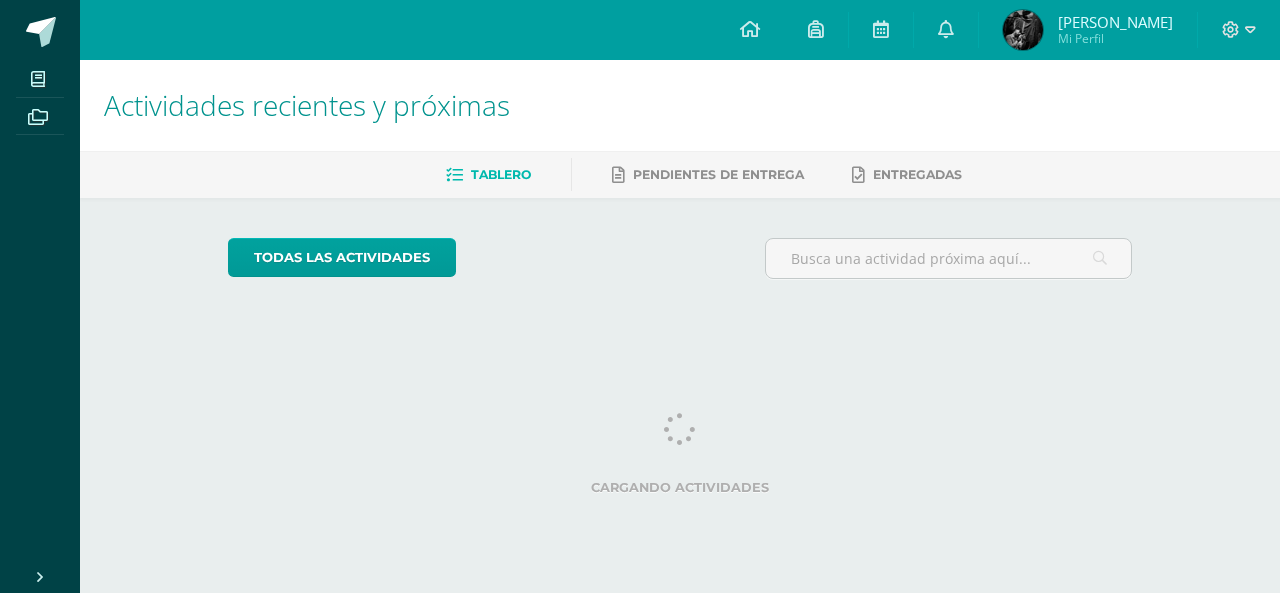 scroll, scrollTop: 0, scrollLeft: 0, axis: both 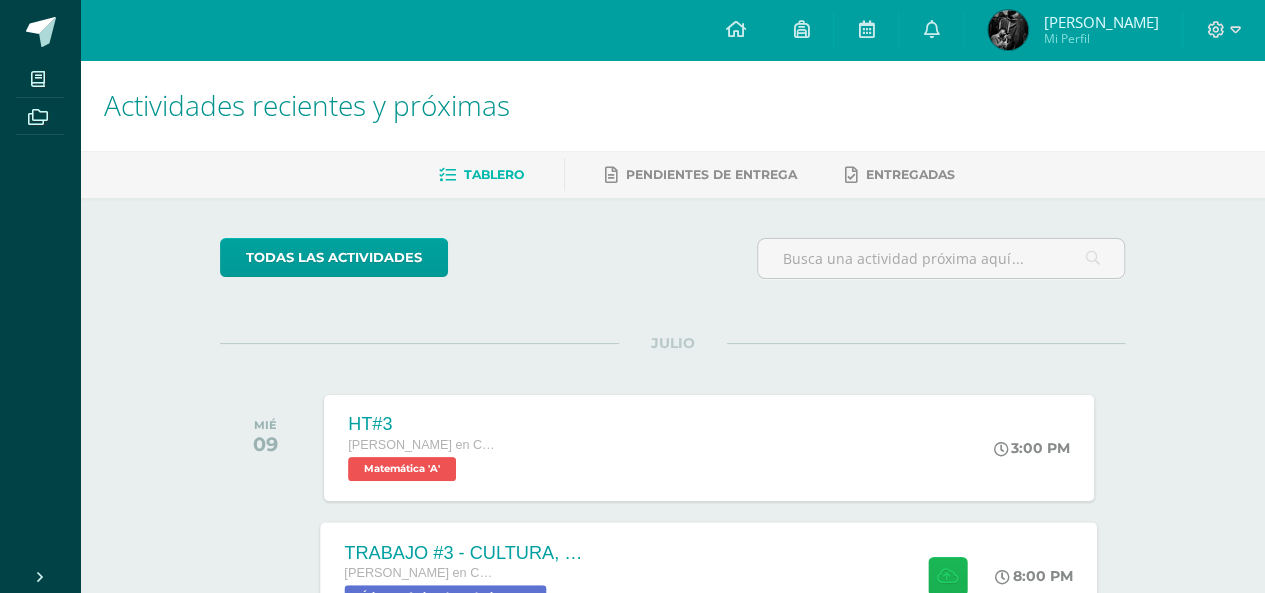 click at bounding box center [947, 575] 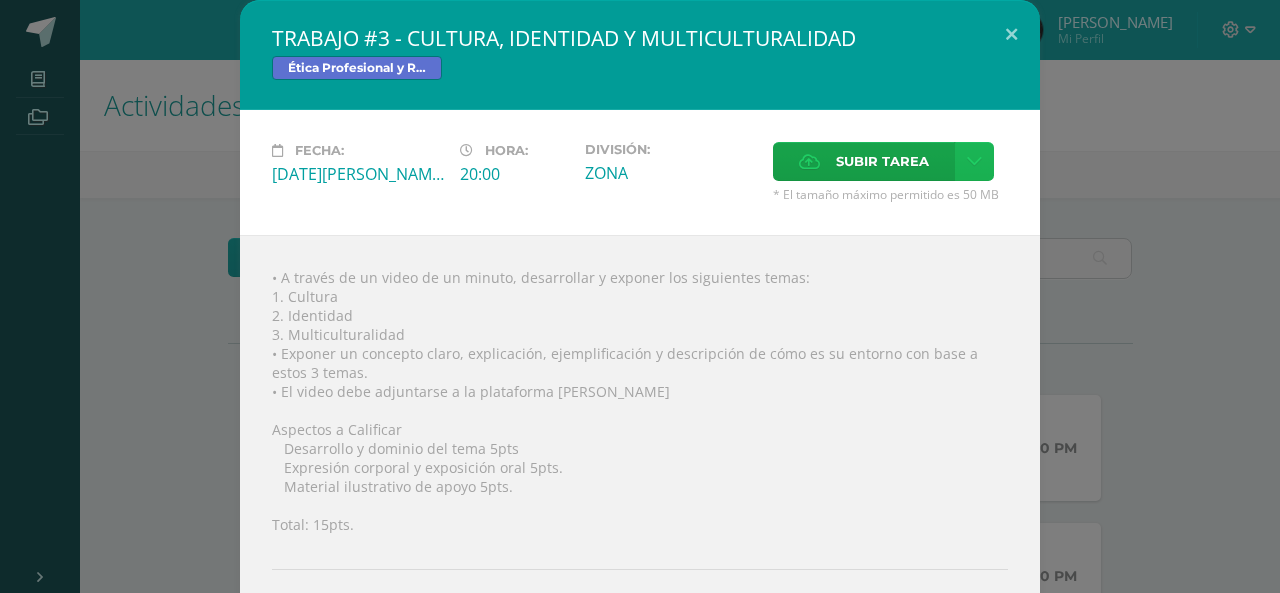 click at bounding box center [974, 161] 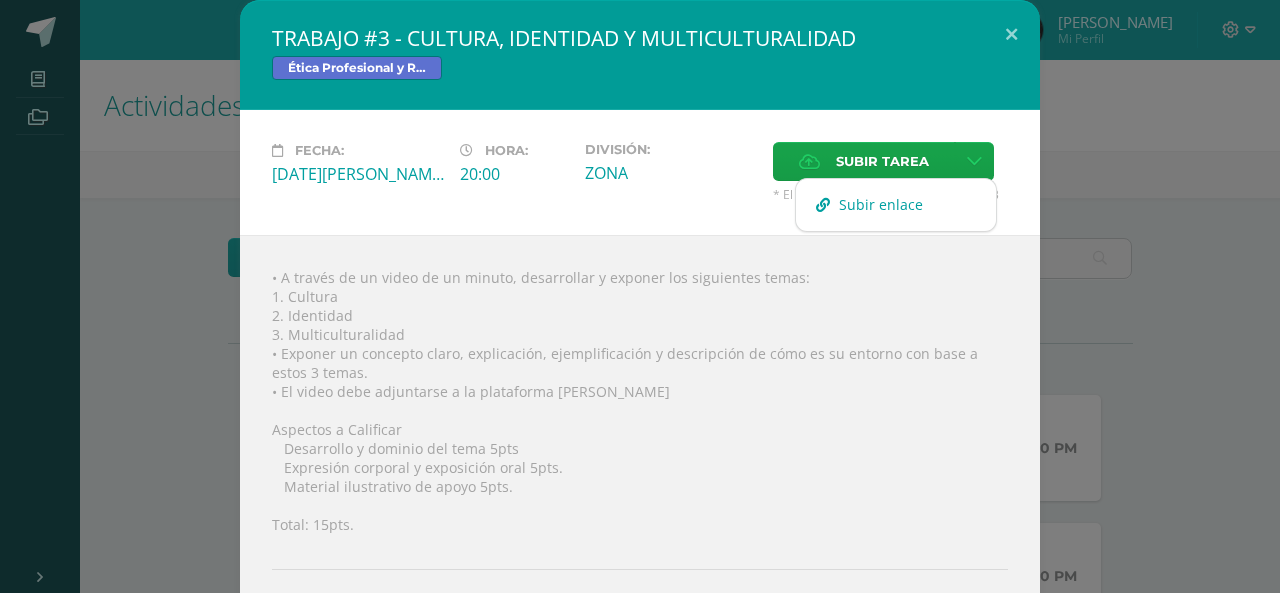 click on "Subir enlace" at bounding box center [896, 204] 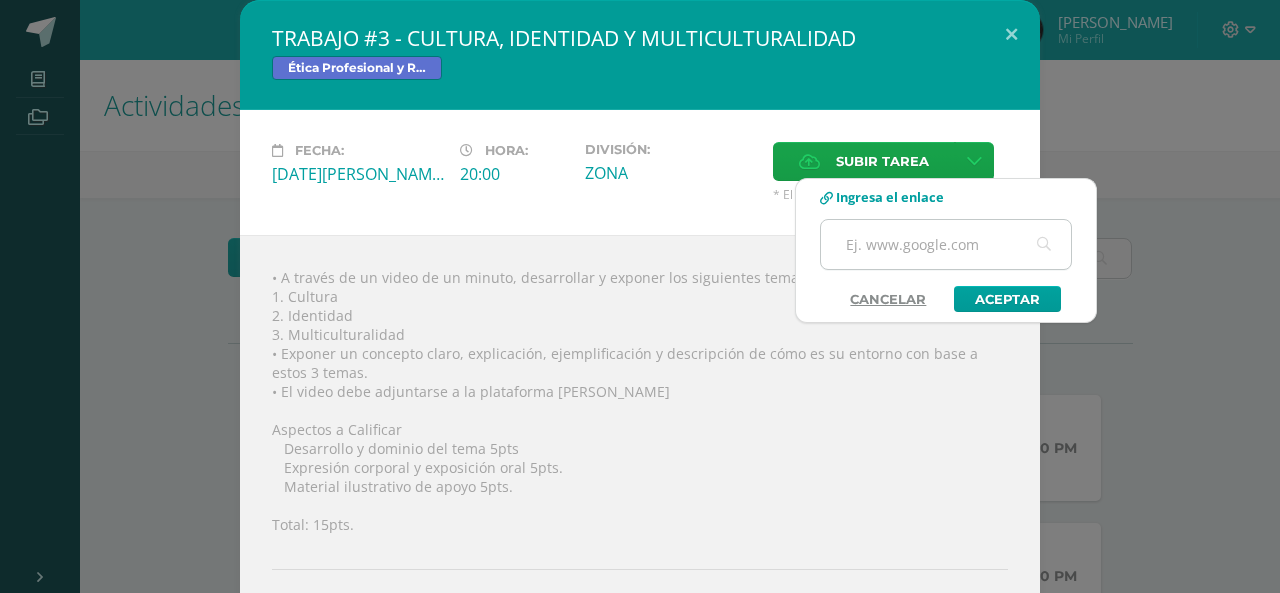 click at bounding box center [946, 244] 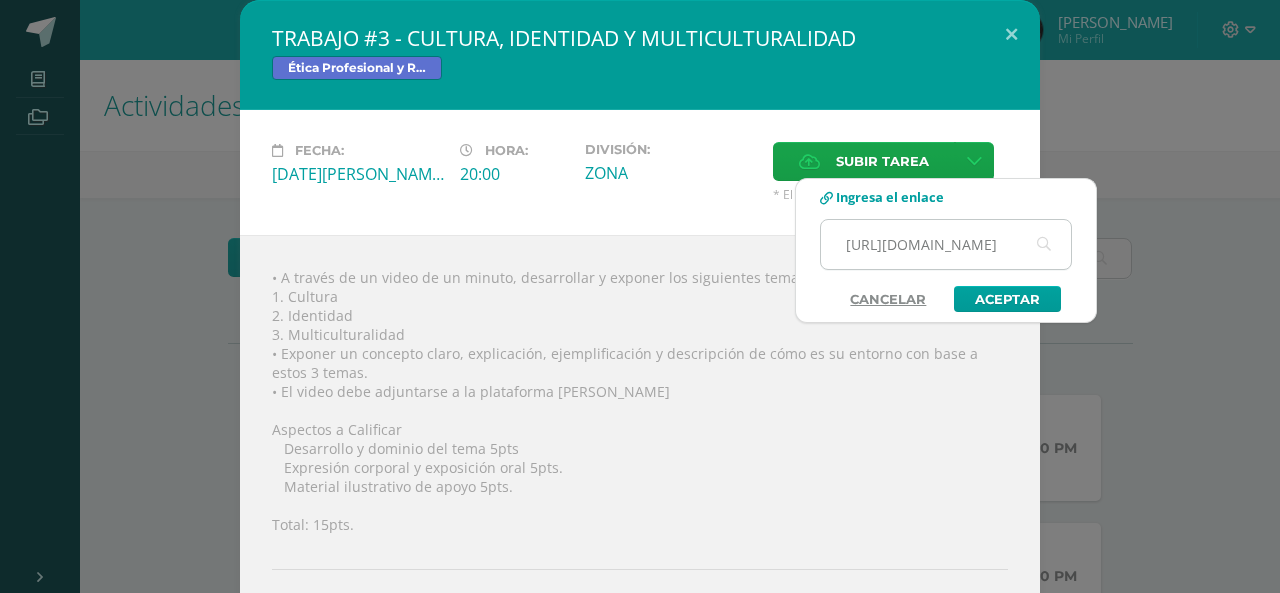scroll, scrollTop: 0, scrollLeft: 402, axis: horizontal 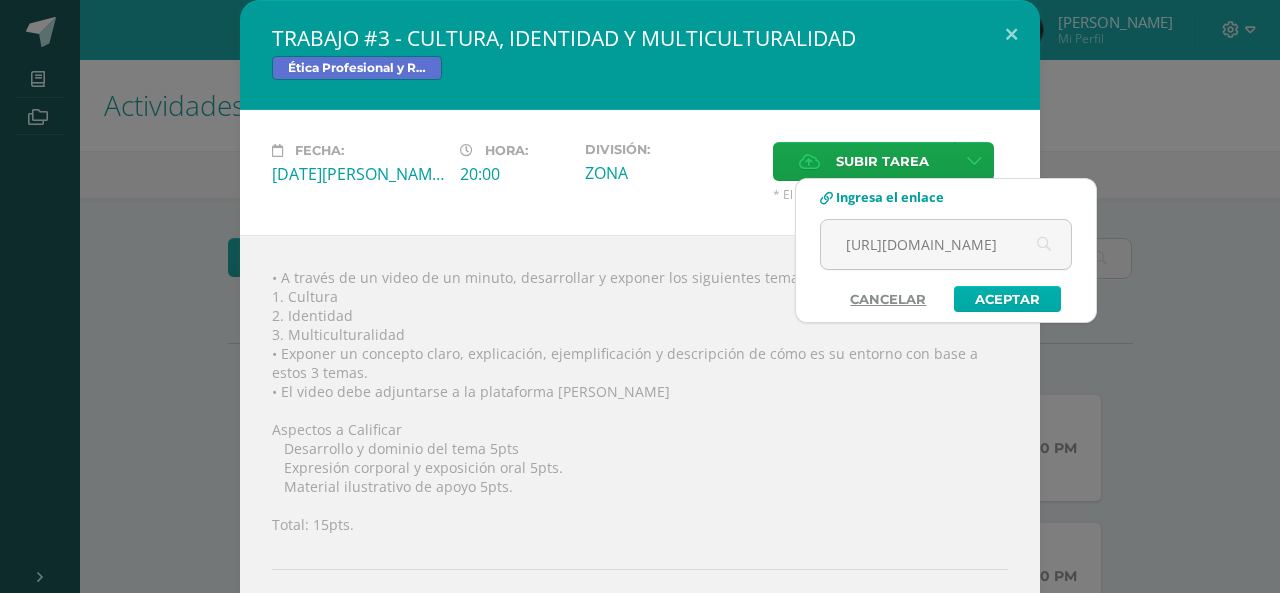type on "https://mega.nz/file/2c8XVbjJ#PpAV3uoVSNc_DlhW2leoD1nXNMVWrqjhgRhImtEM9Aw" 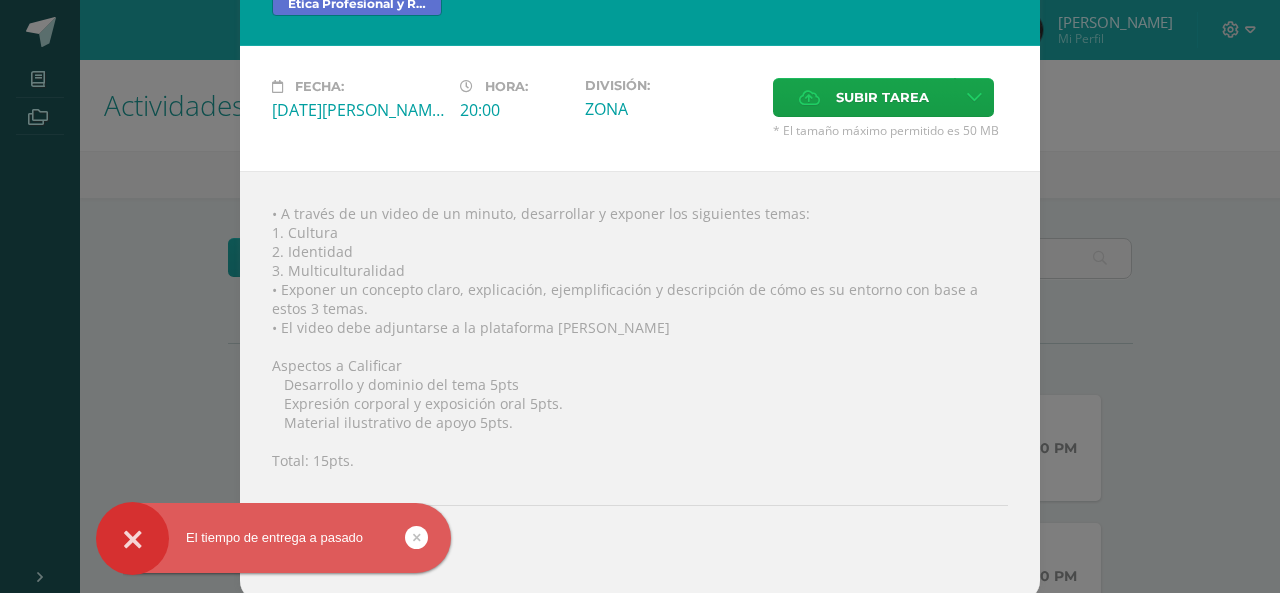 scroll, scrollTop: 65, scrollLeft: 0, axis: vertical 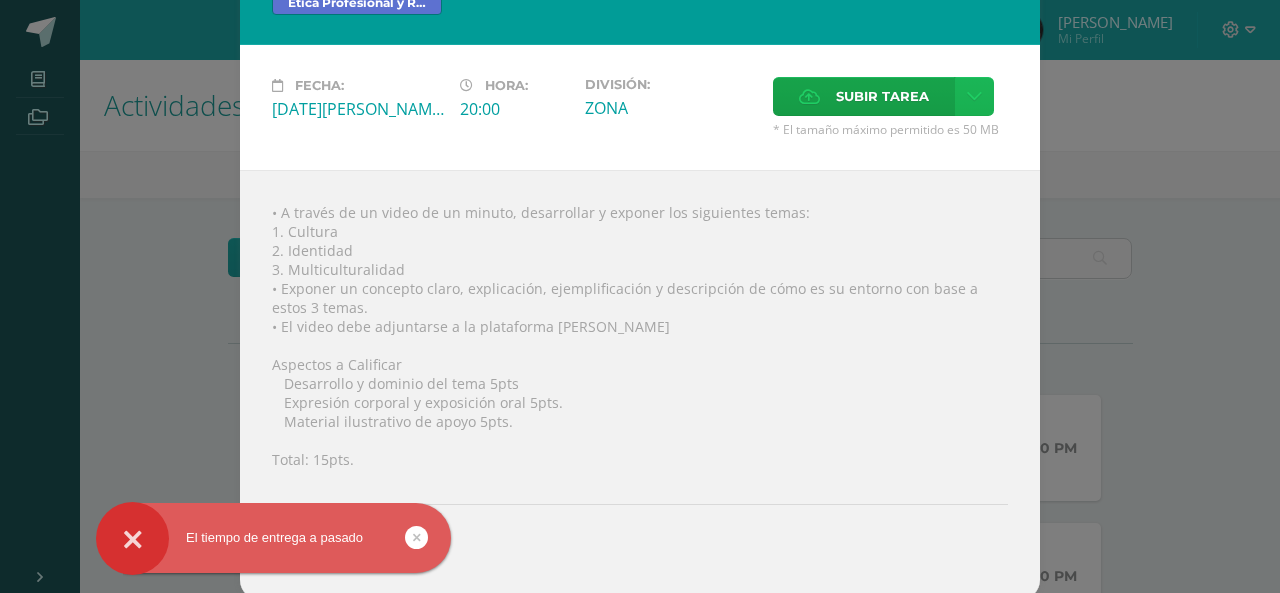 click at bounding box center (974, 96) 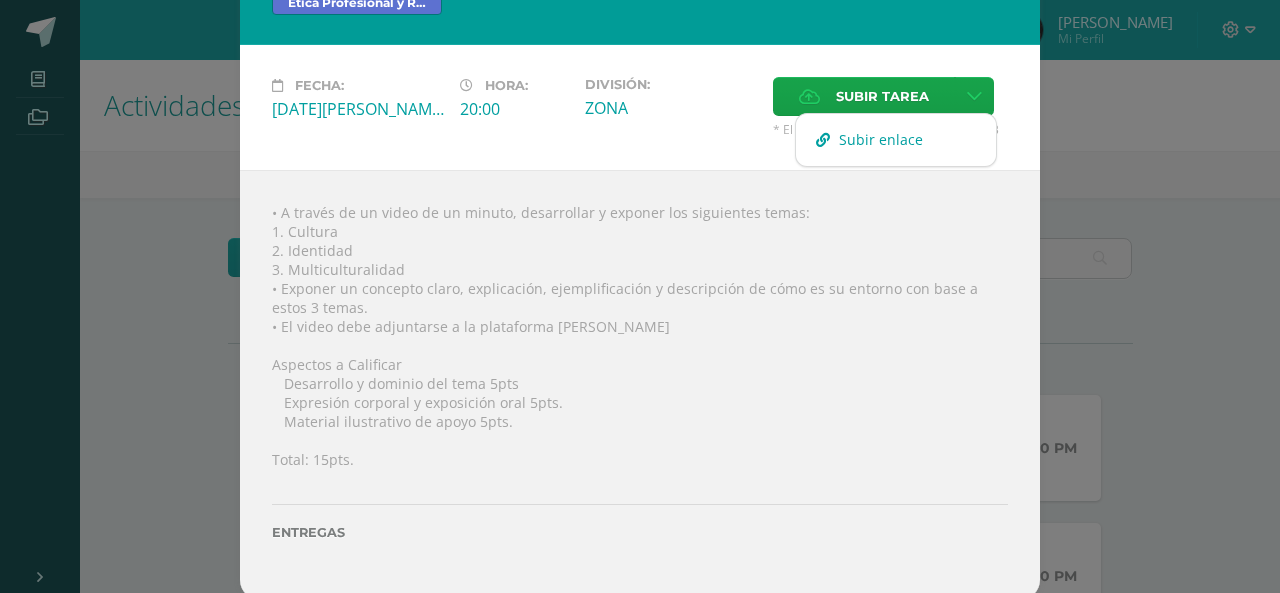 click on "Subir enlace" at bounding box center (896, 139) 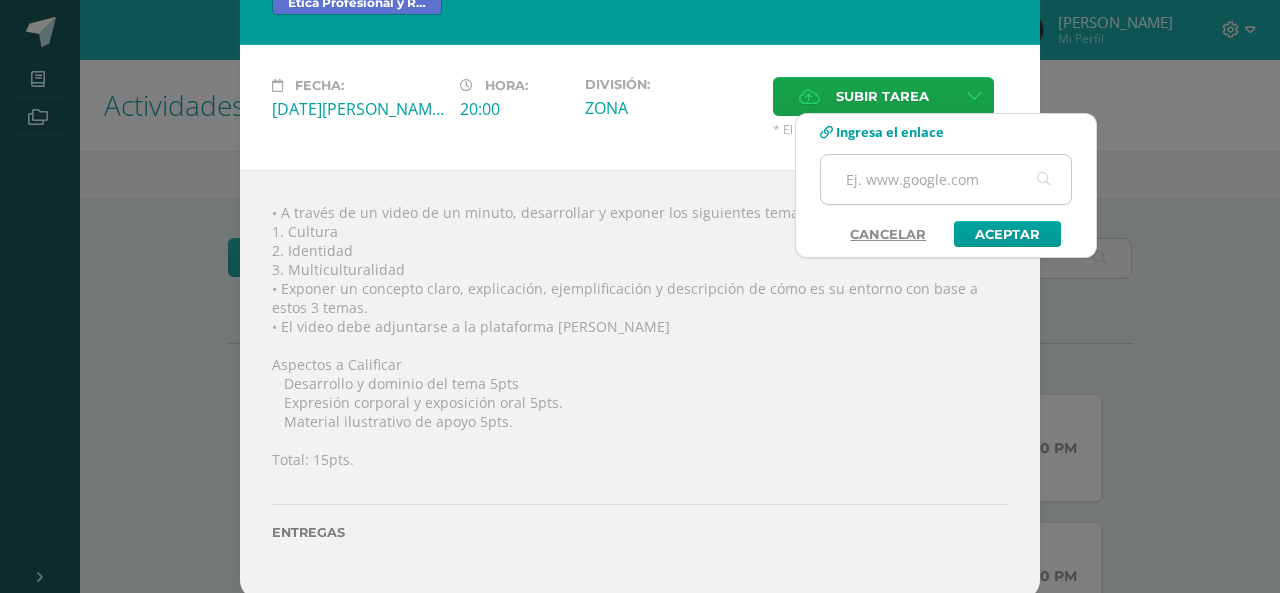 click at bounding box center (946, 179) 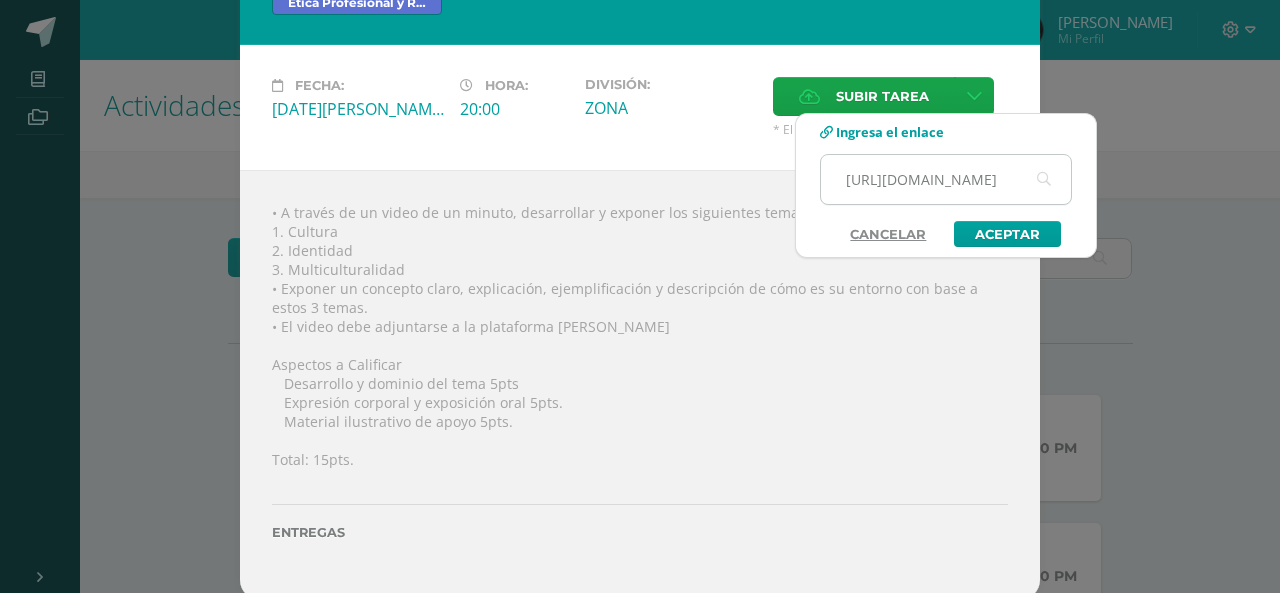 scroll, scrollTop: 0, scrollLeft: 402, axis: horizontal 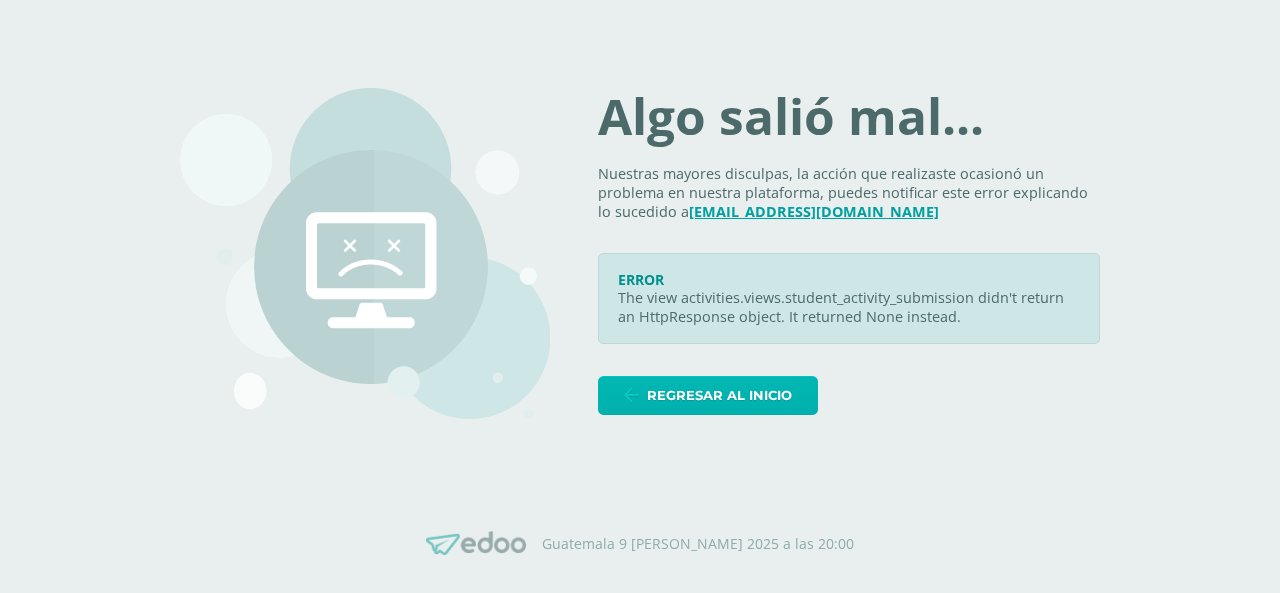 click on "Regresar al inicio" at bounding box center (719, 395) 